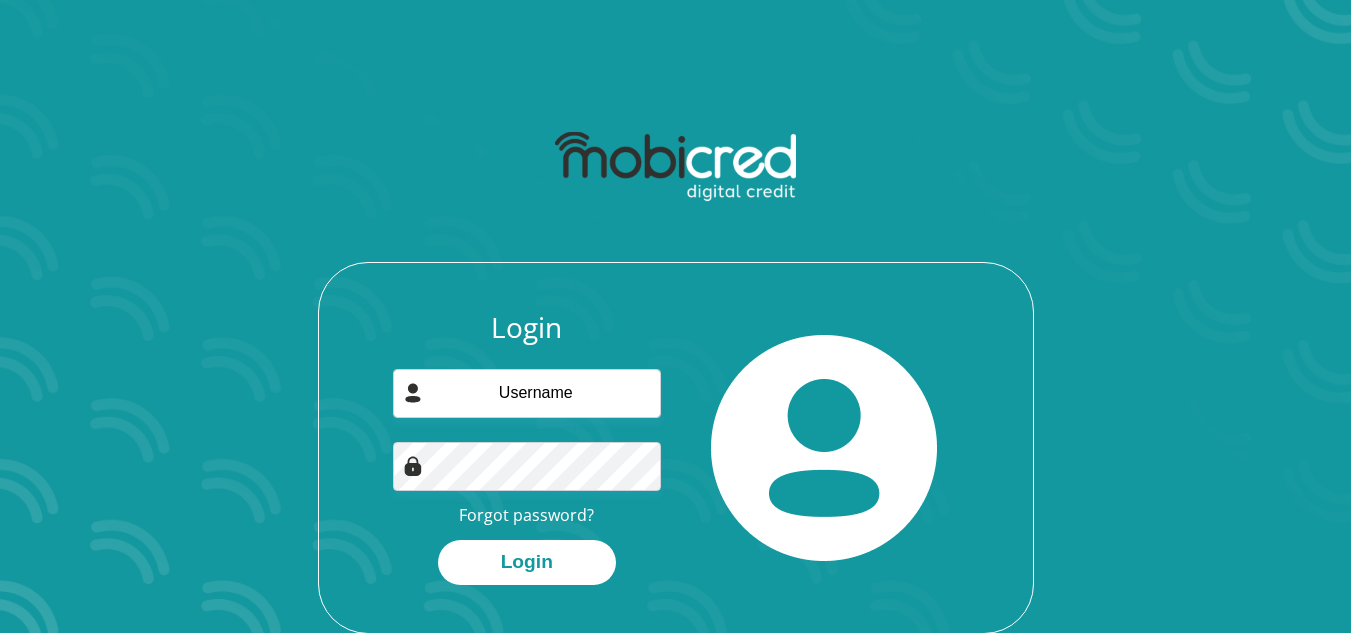 scroll, scrollTop: 0, scrollLeft: 0, axis: both 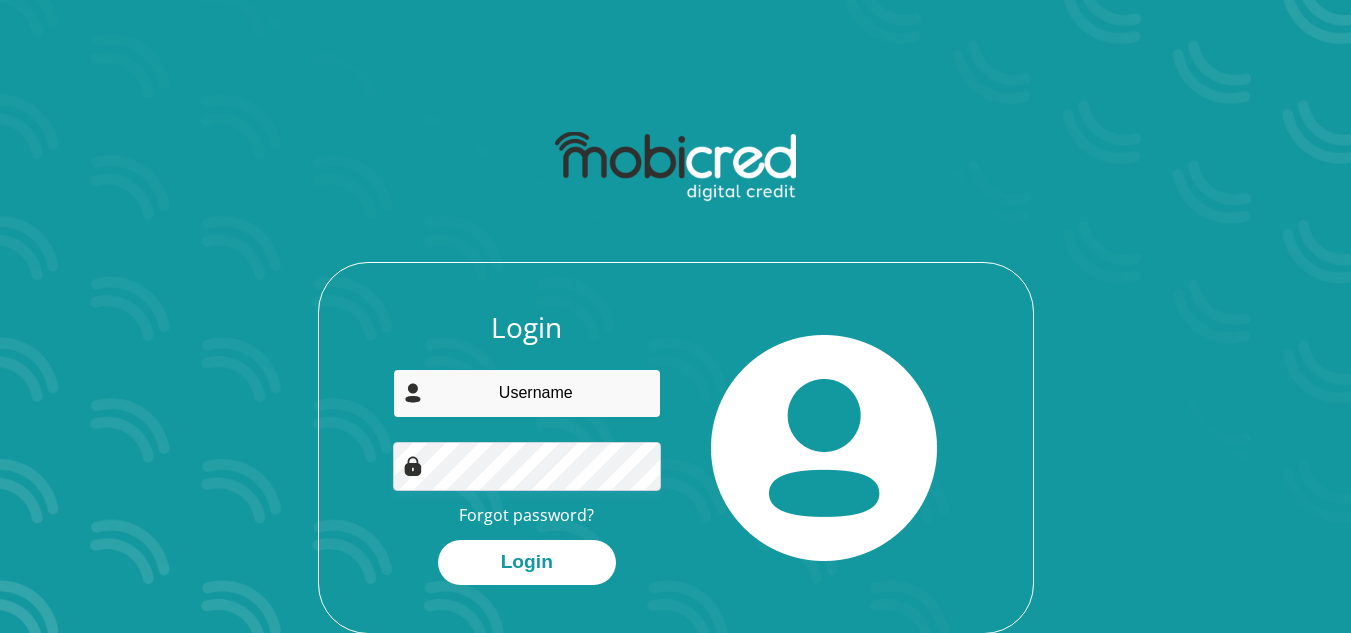 drag, startPoint x: 0, startPoint y: 0, endPoint x: 552, endPoint y: 388, distance: 674.7207 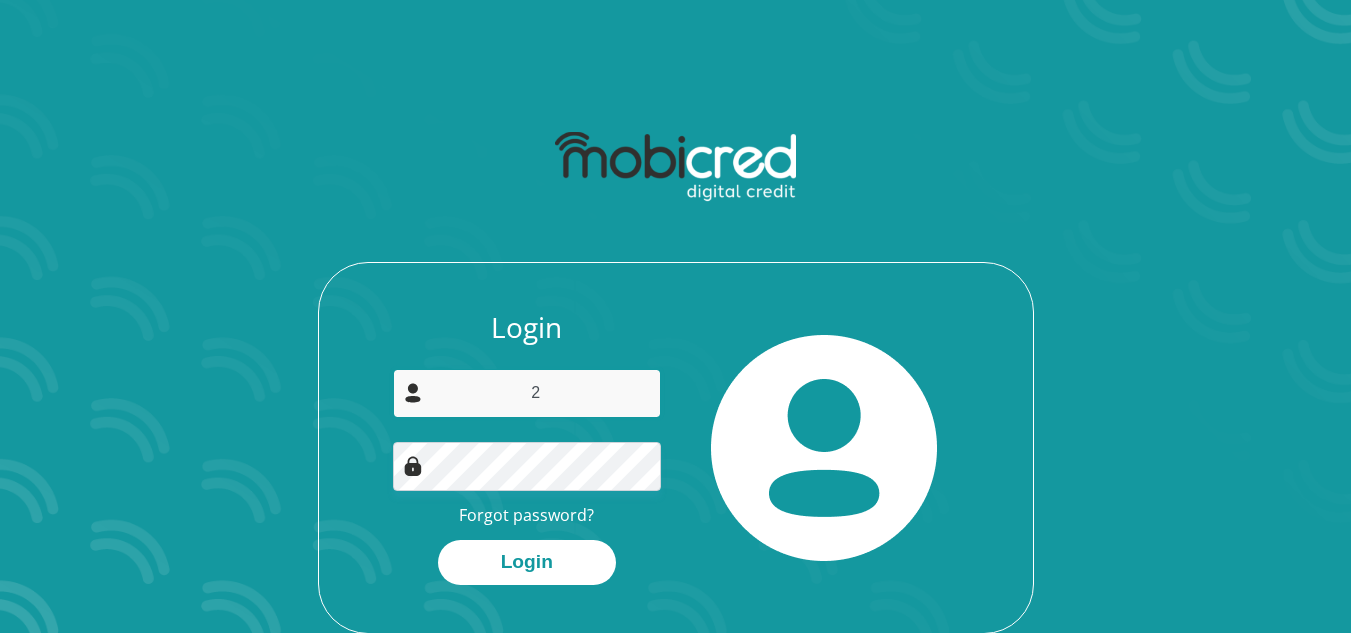 type on "[EMAIL]" 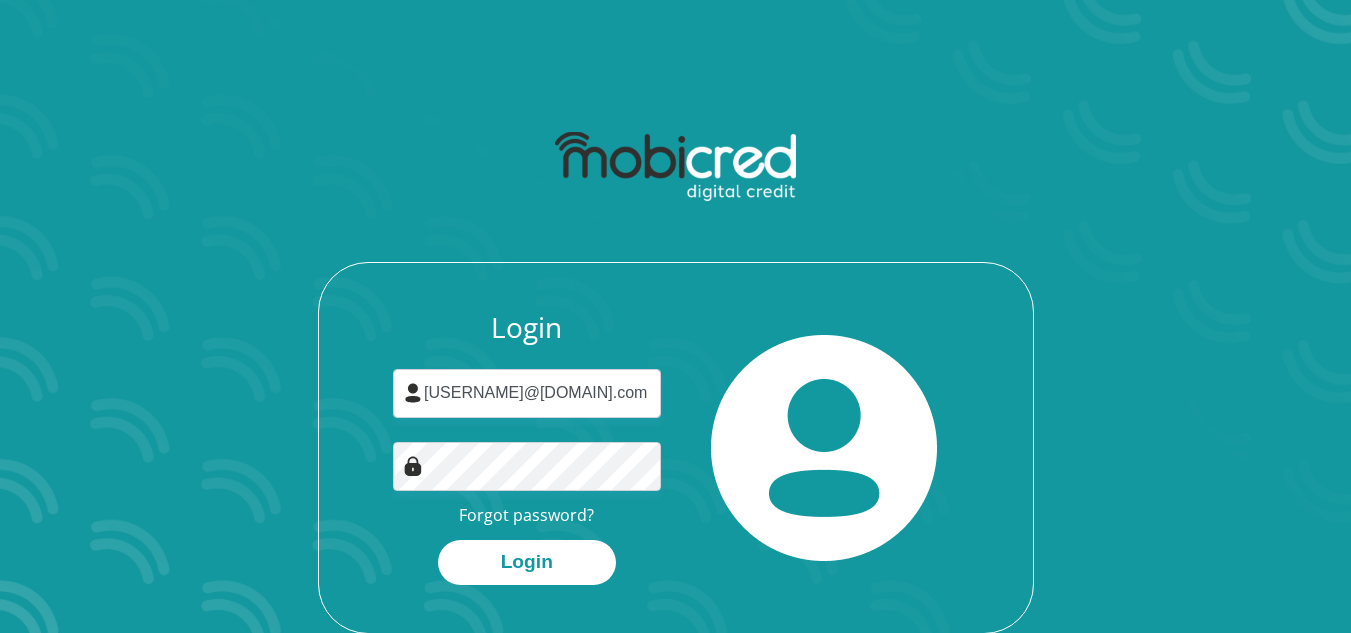 click at bounding box center [413, 466] 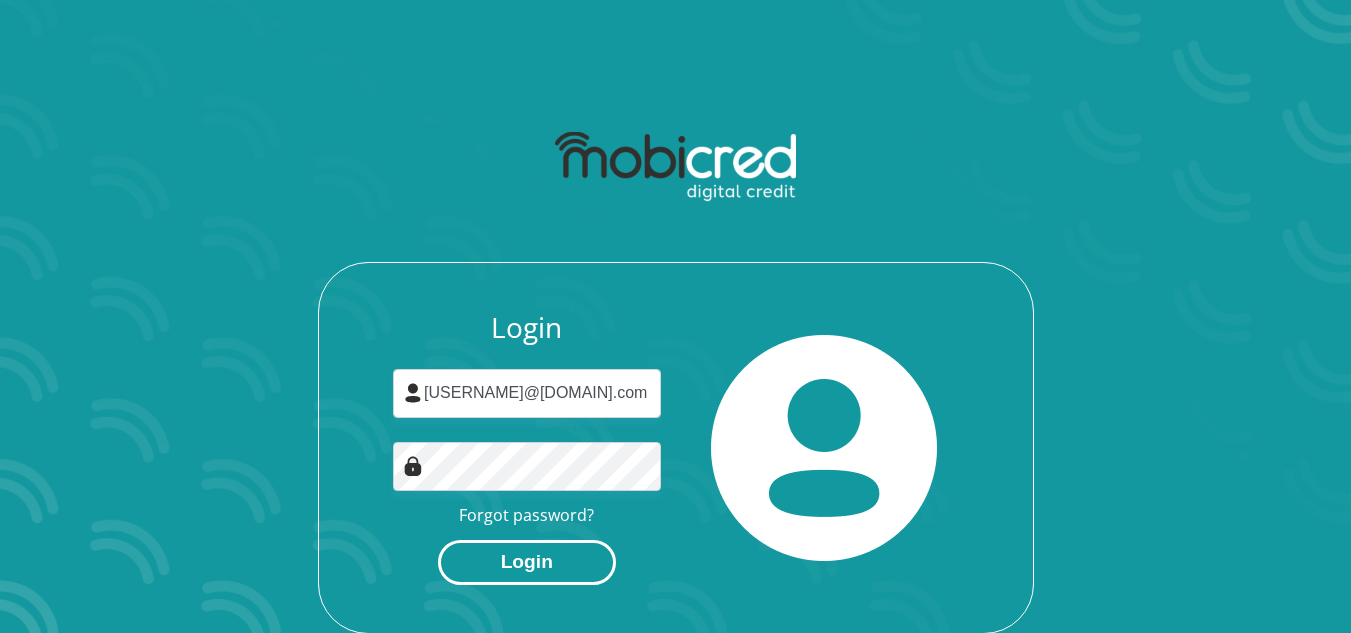 click on "Login" at bounding box center [527, 562] 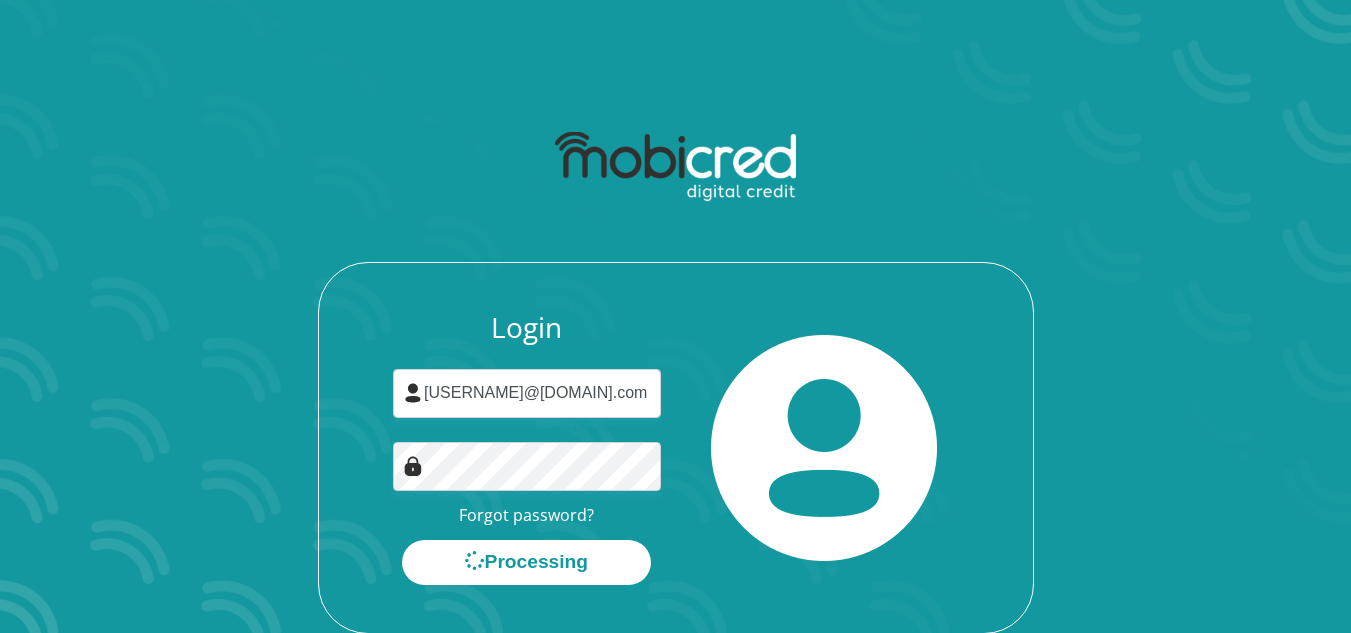 scroll, scrollTop: 0, scrollLeft: 0, axis: both 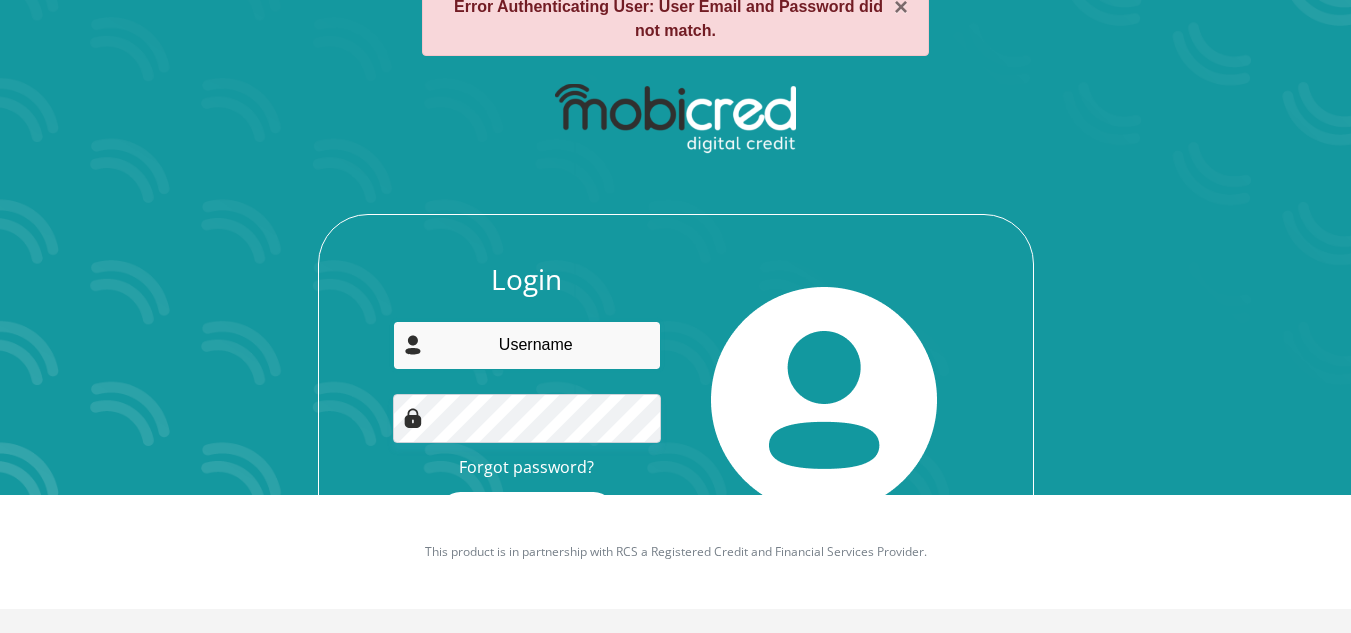 click at bounding box center [527, 345] 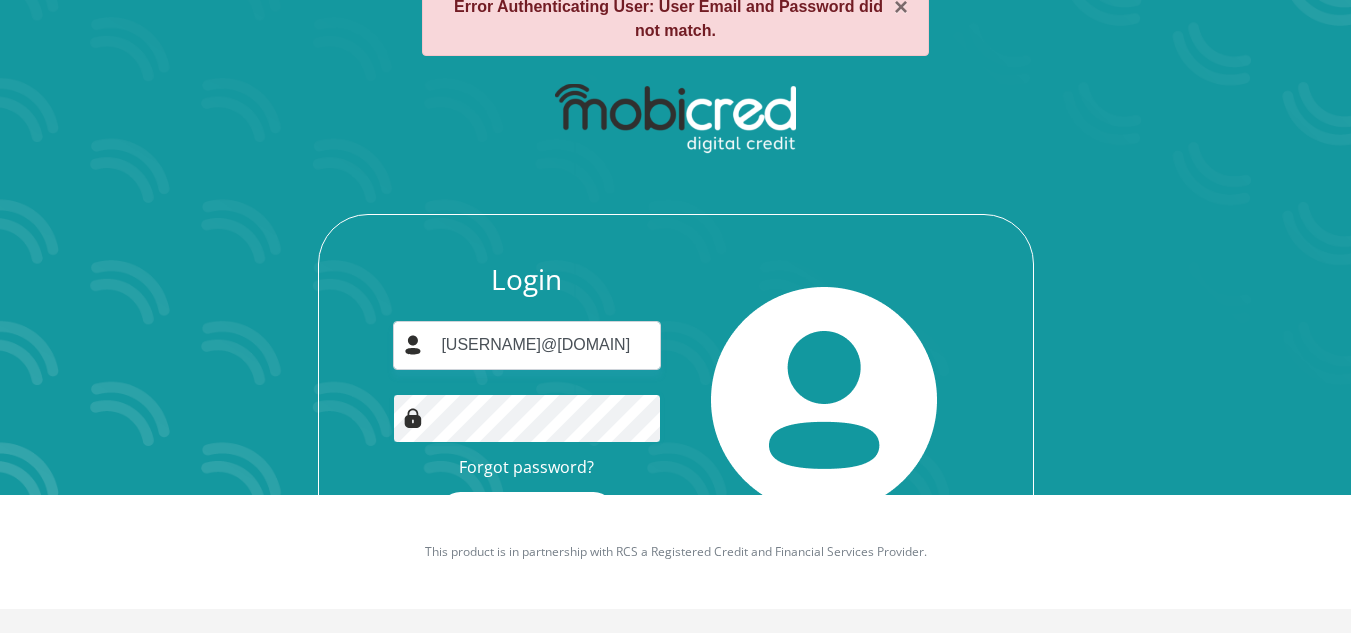 click on "Login" at bounding box center (527, 514) 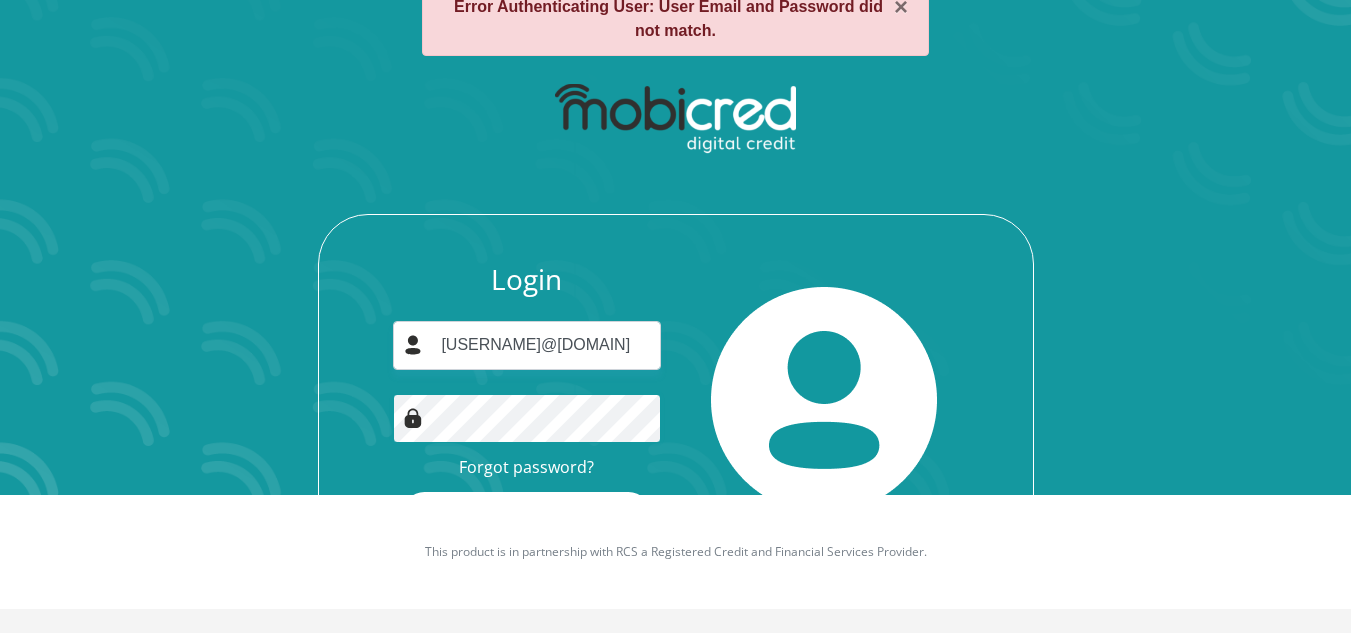 scroll, scrollTop: 0, scrollLeft: 0, axis: both 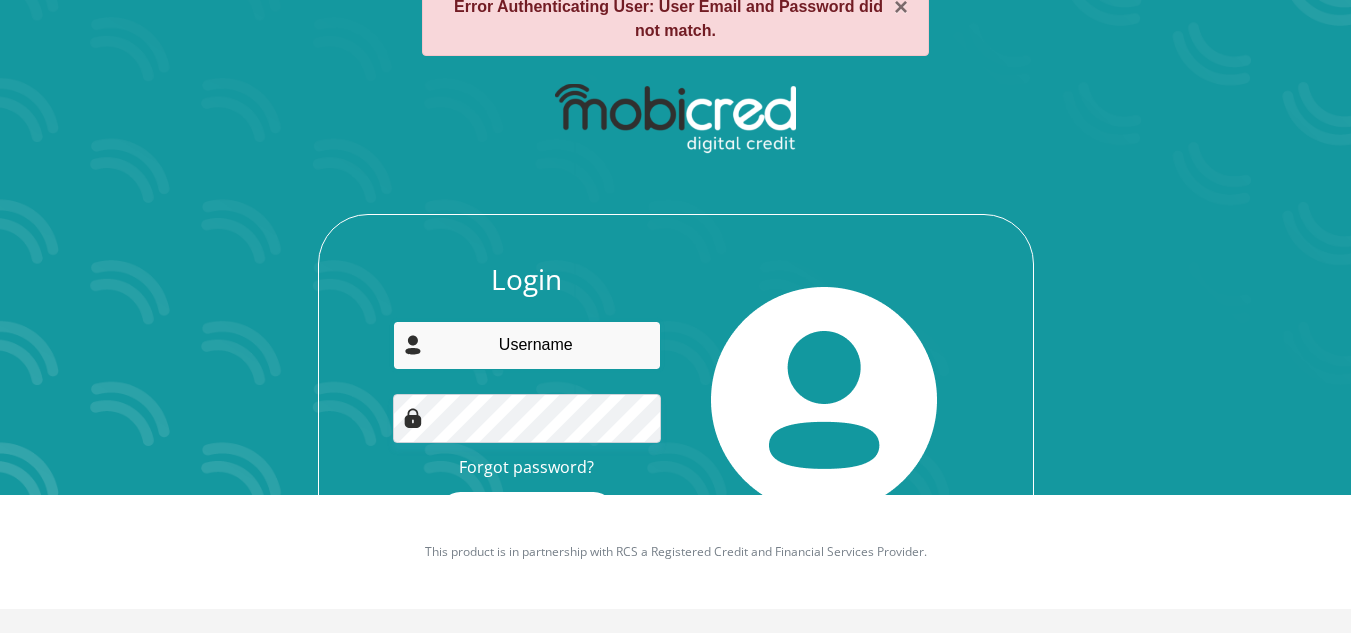 click at bounding box center [527, 345] 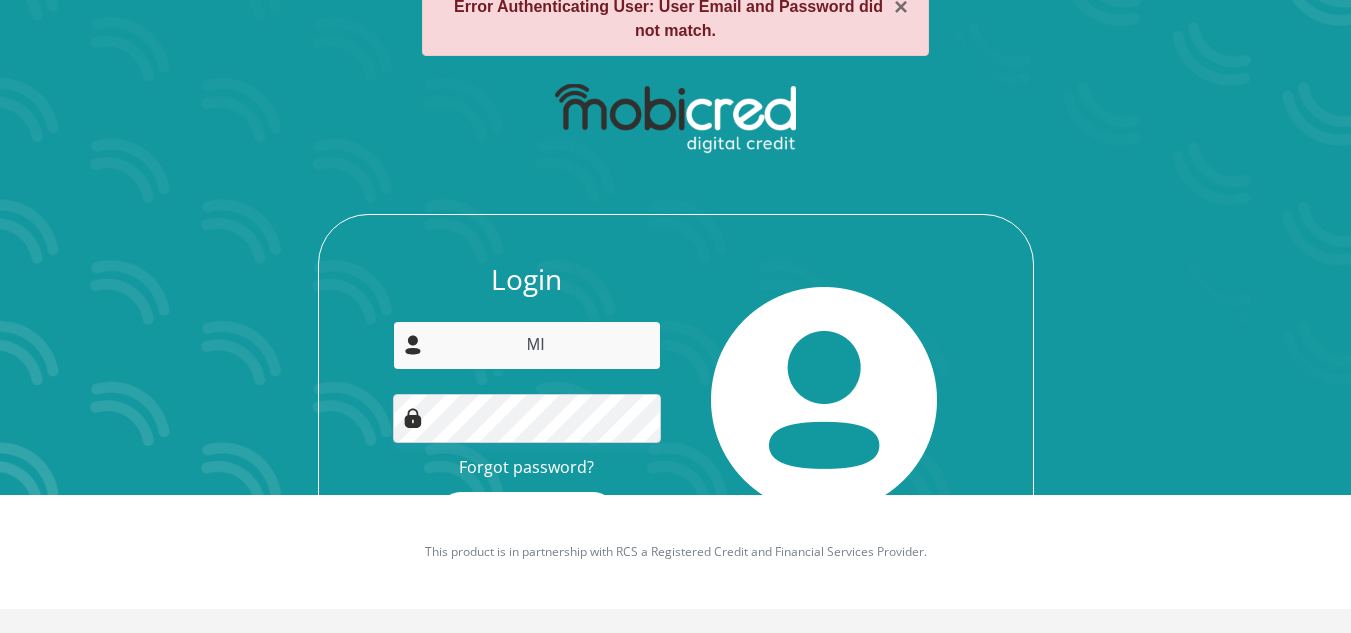 type on "M" 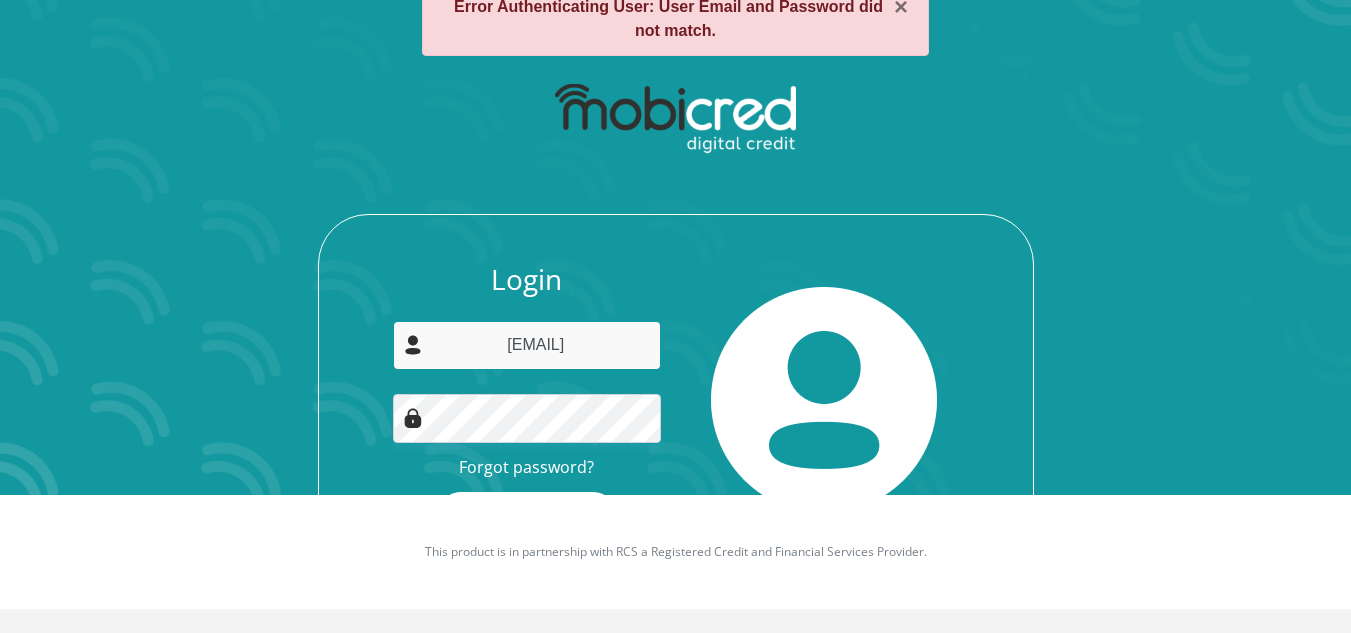 type on "[EMAIL]" 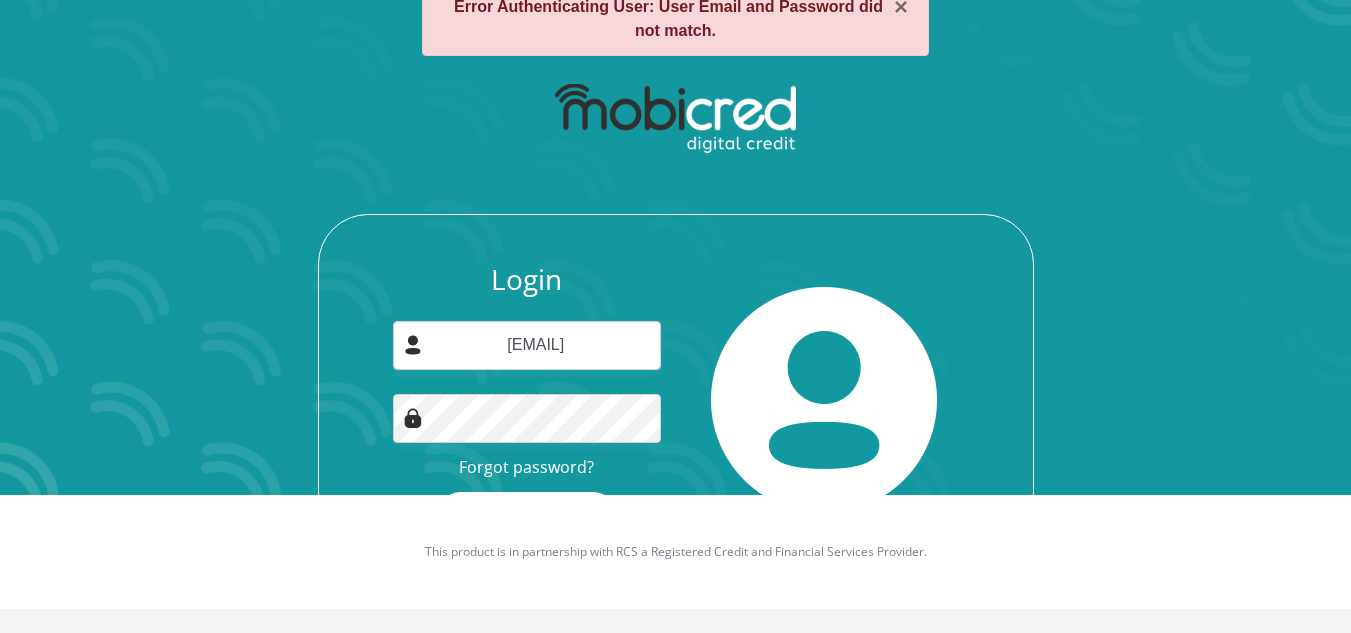 click on "Login
[EMAIL]
Forgot password?
Login" at bounding box center [676, 400] 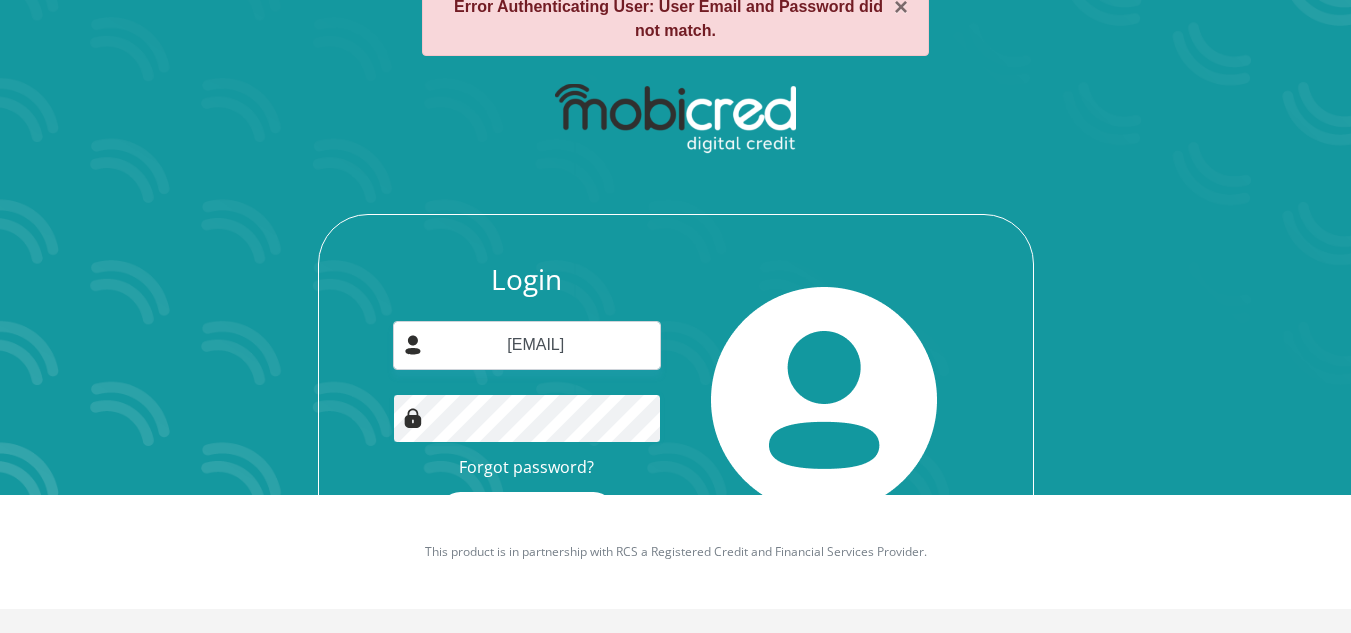 click on "Login" at bounding box center [527, 514] 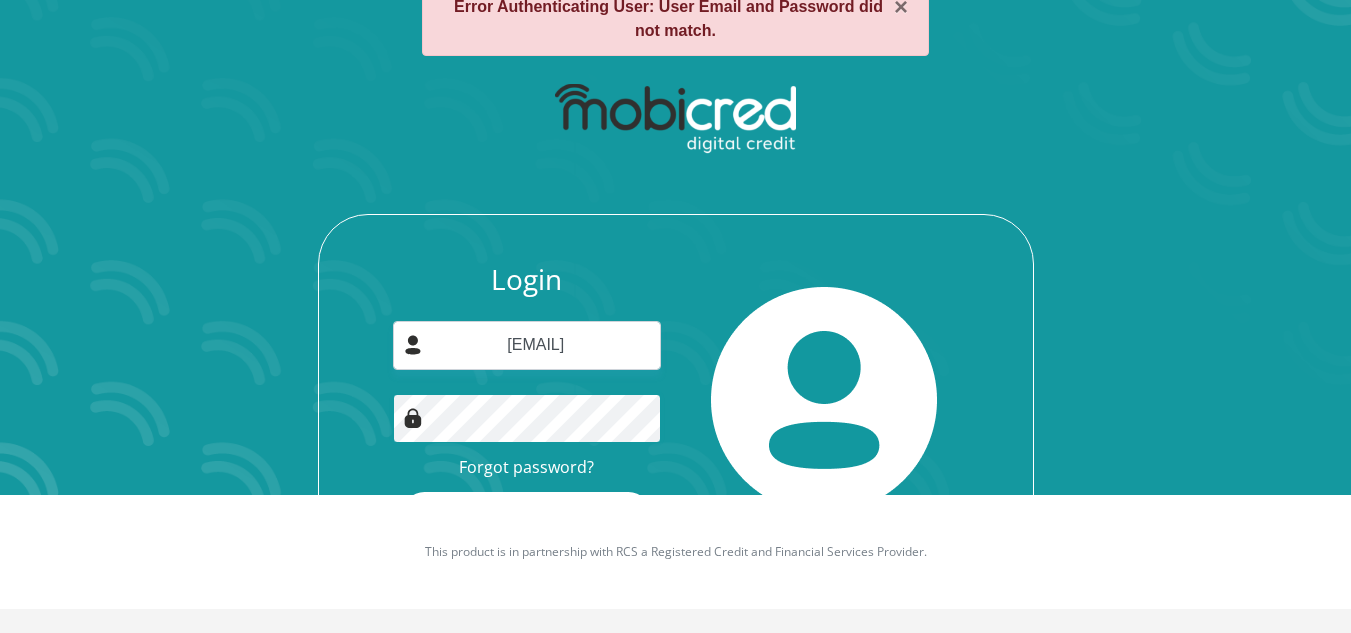 scroll, scrollTop: 0, scrollLeft: 0, axis: both 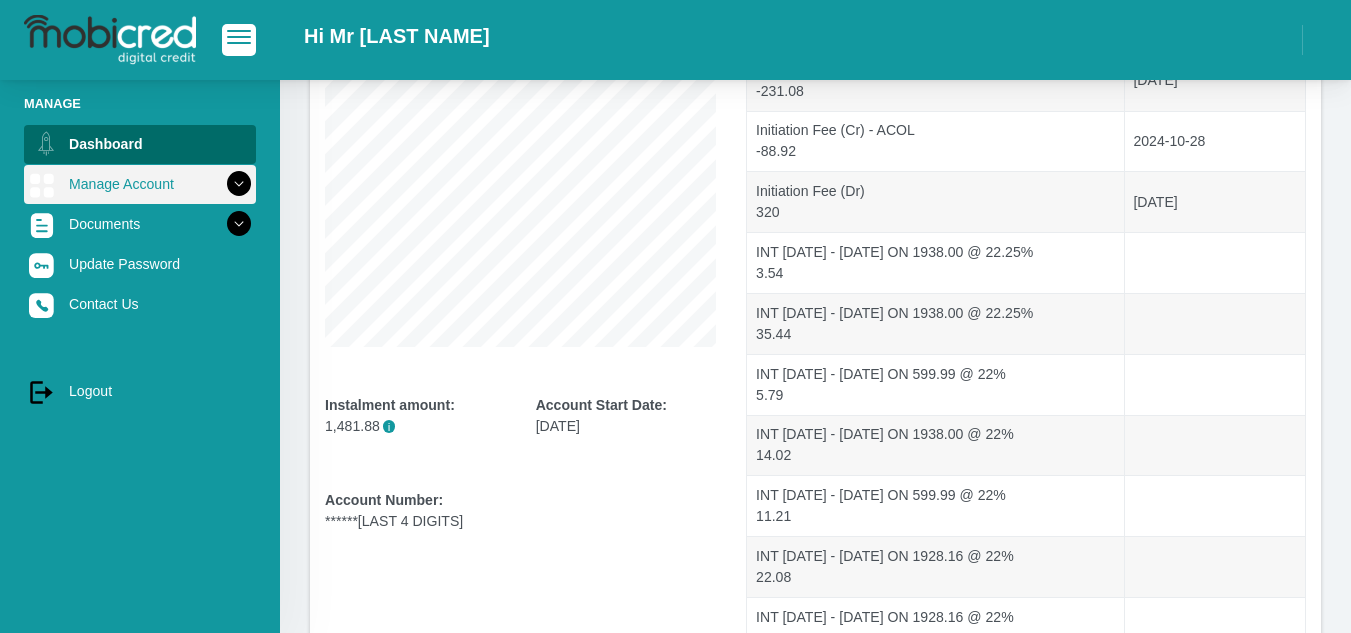 click at bounding box center [239, 184] 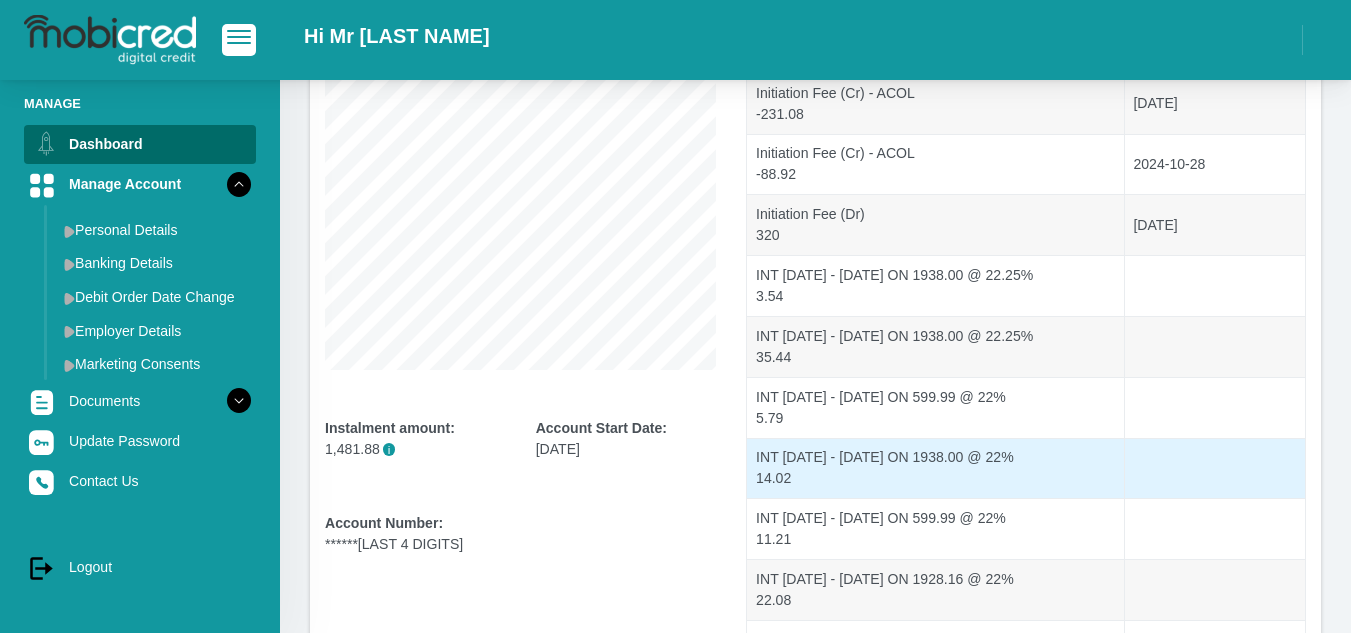 scroll, scrollTop: 495, scrollLeft: 0, axis: vertical 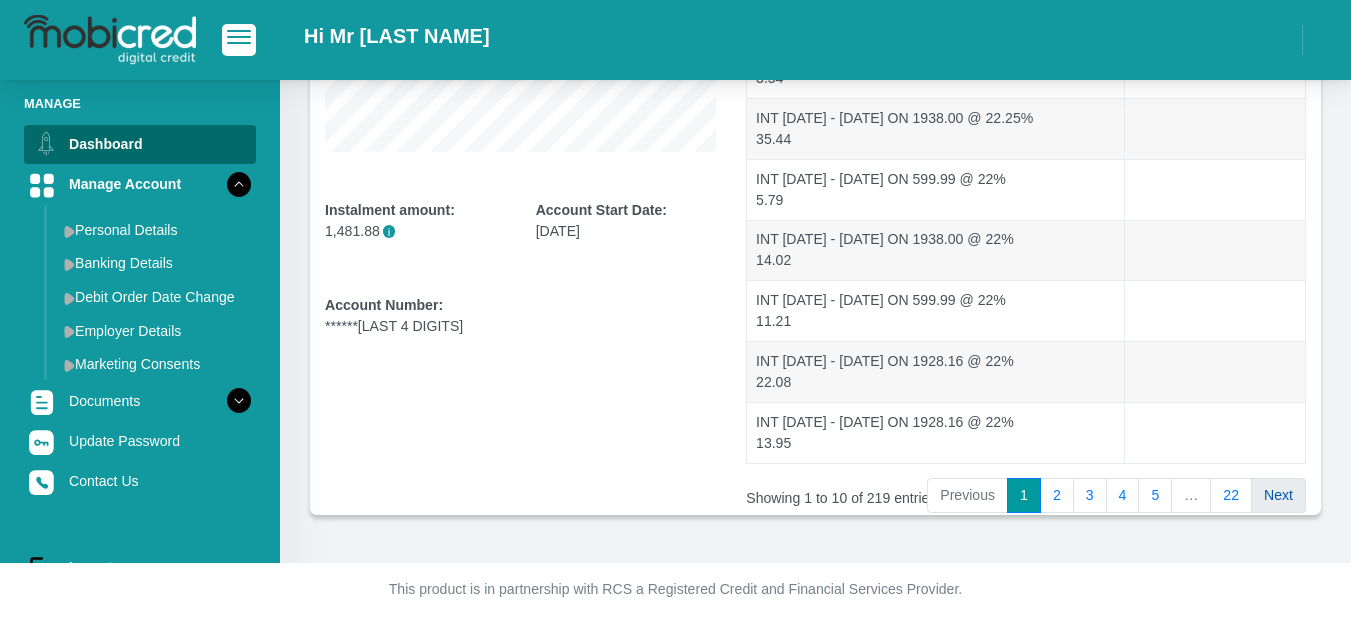 click on "Next" at bounding box center [1278, 496] 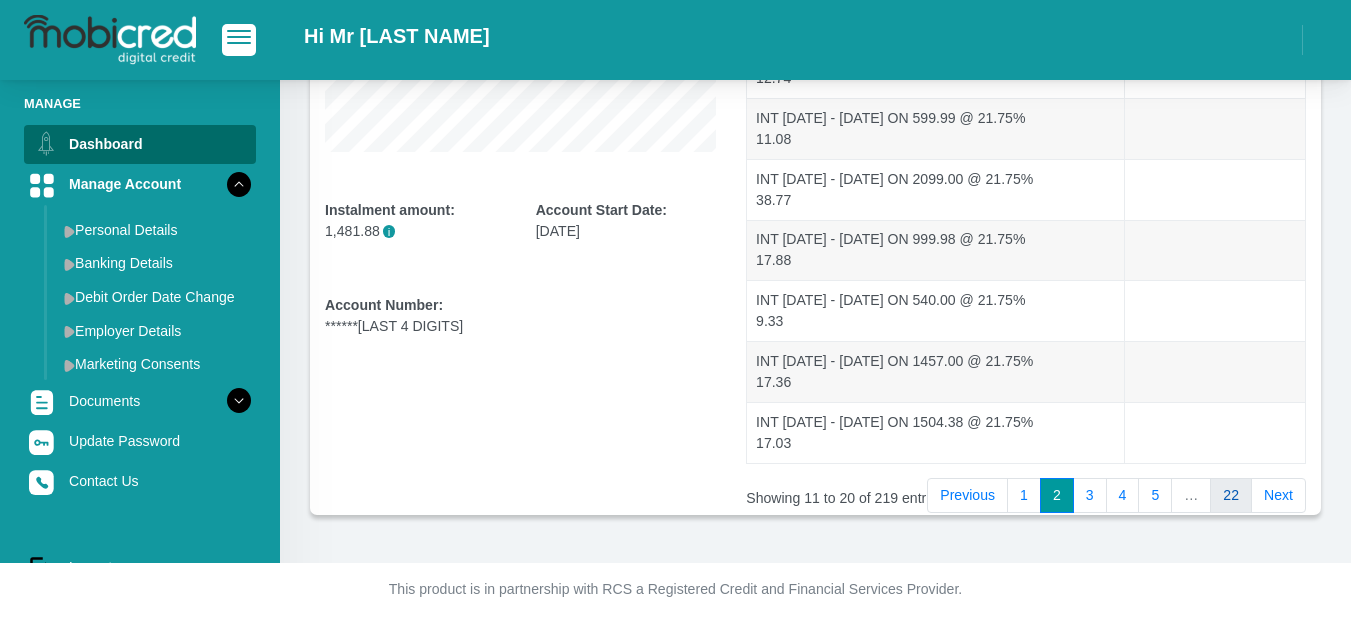 click on "22" at bounding box center [1231, 496] 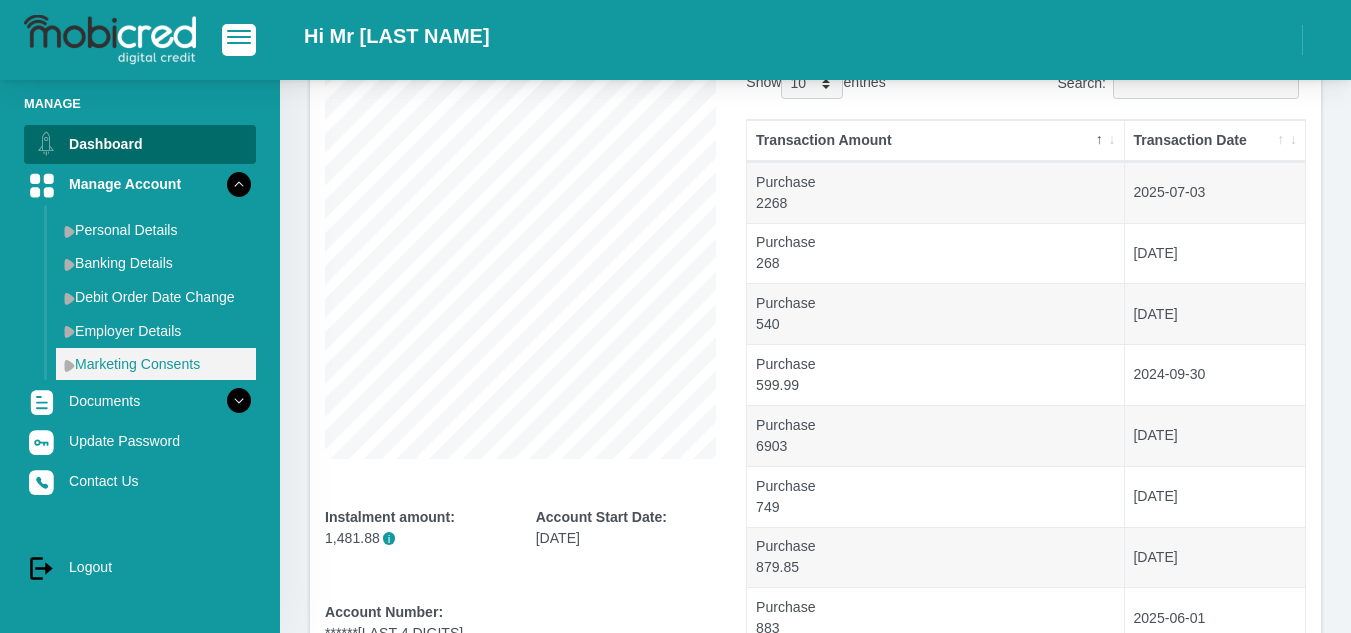 scroll, scrollTop: 234, scrollLeft: 0, axis: vertical 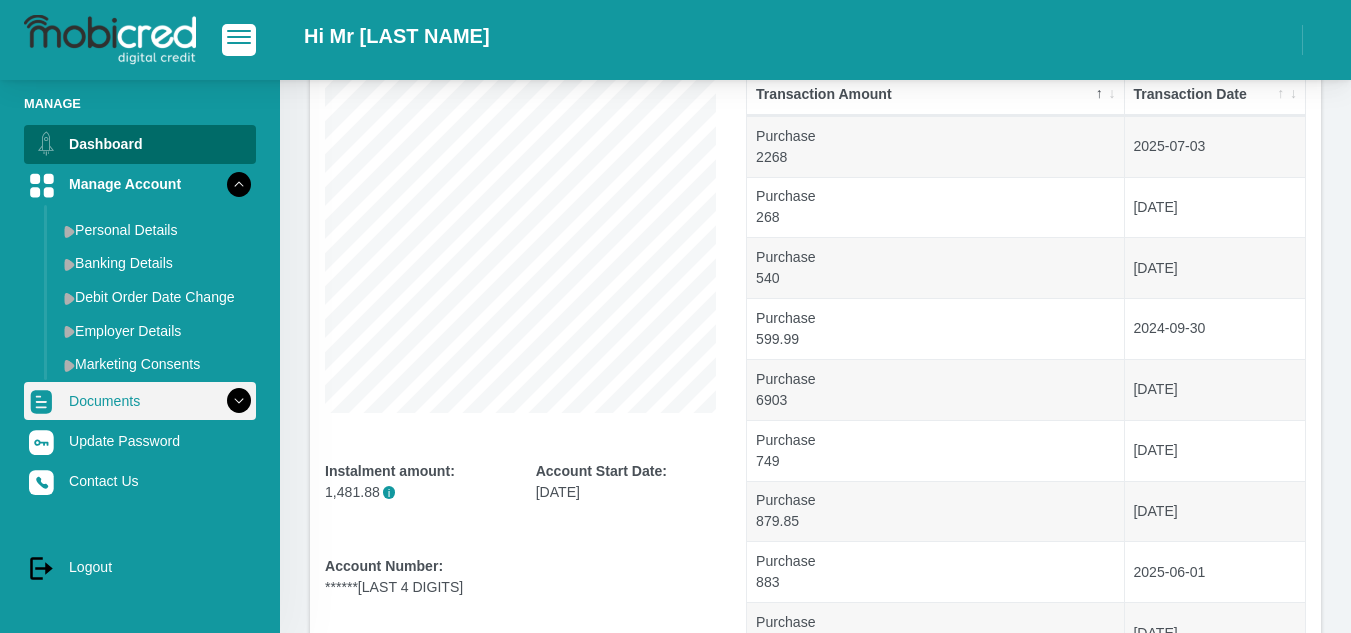 click at bounding box center (239, 401) 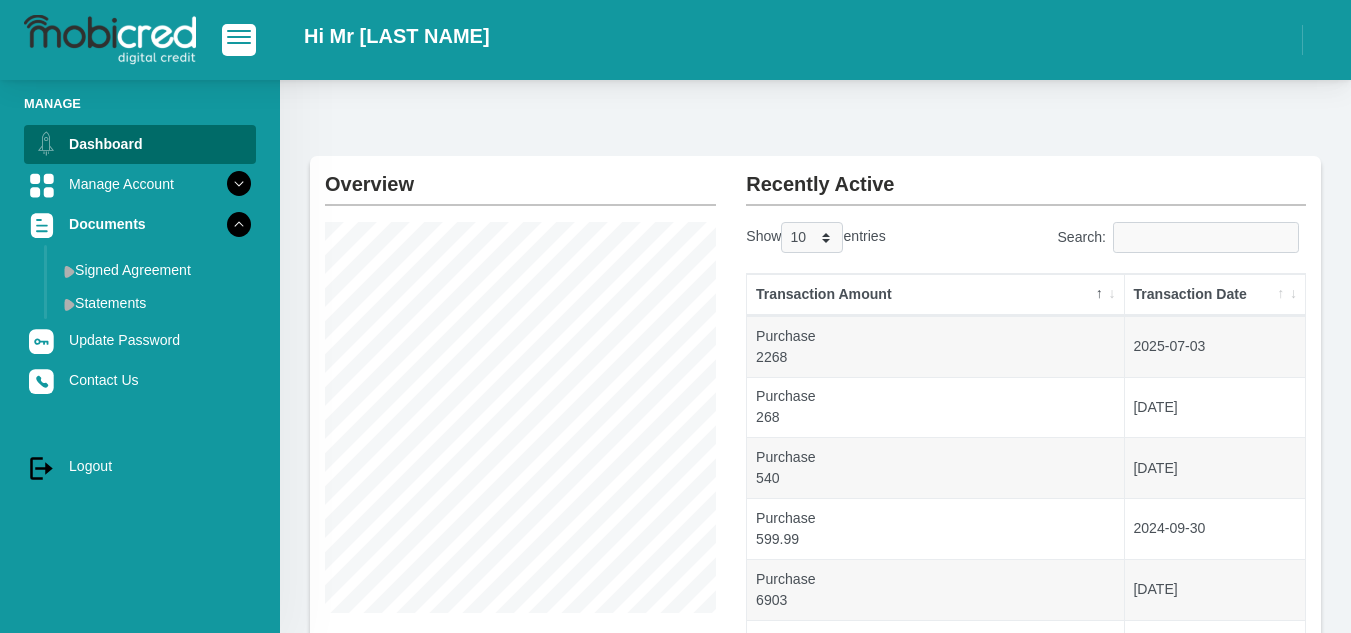 scroll, scrollTop: 0, scrollLeft: 0, axis: both 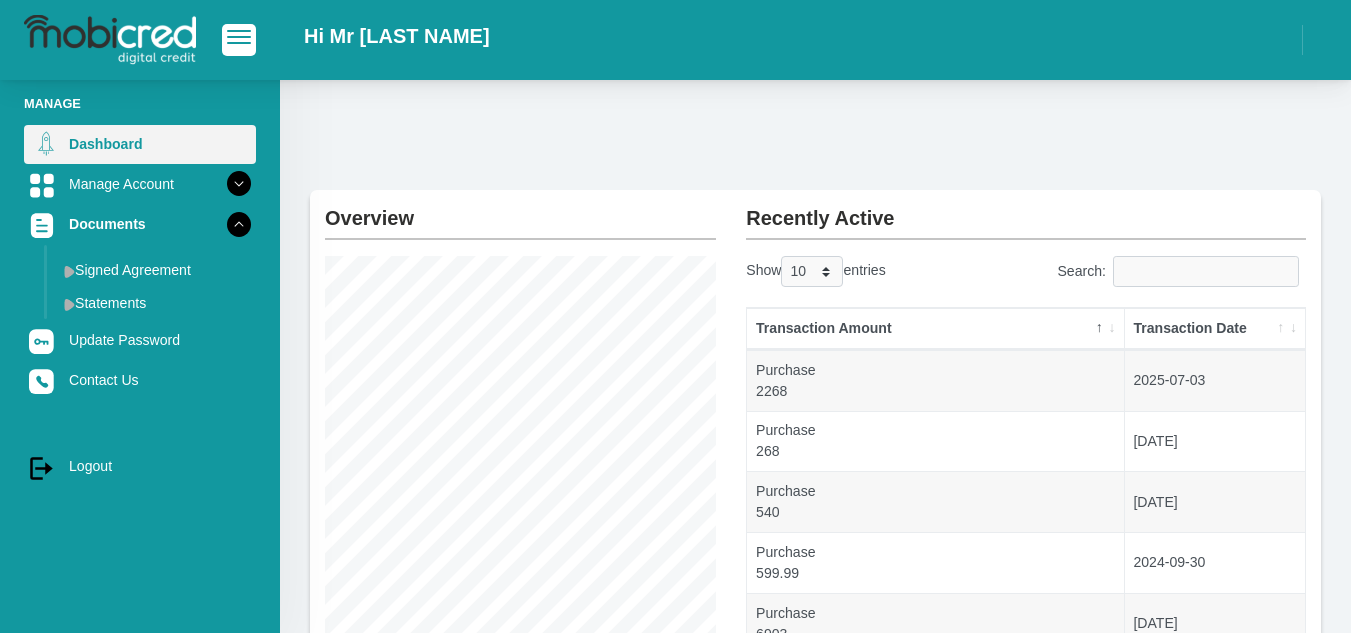 click on "Dashboard" at bounding box center (140, 144) 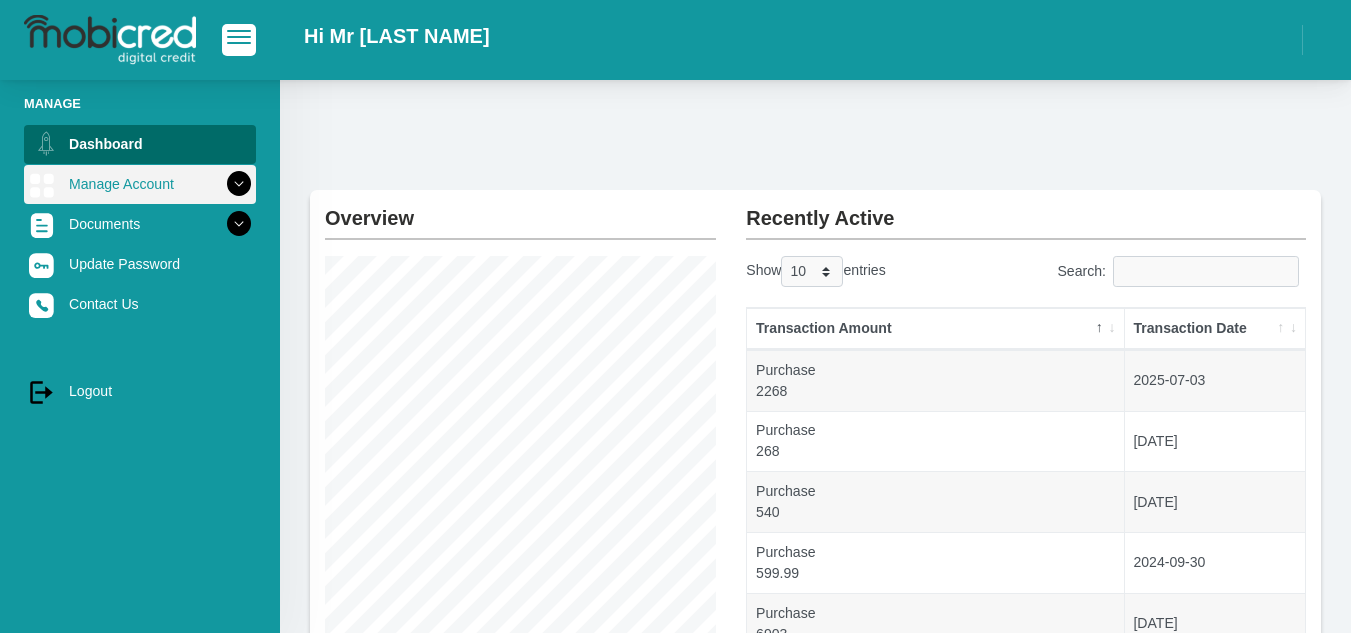 click on "Manage Account" at bounding box center (140, 184) 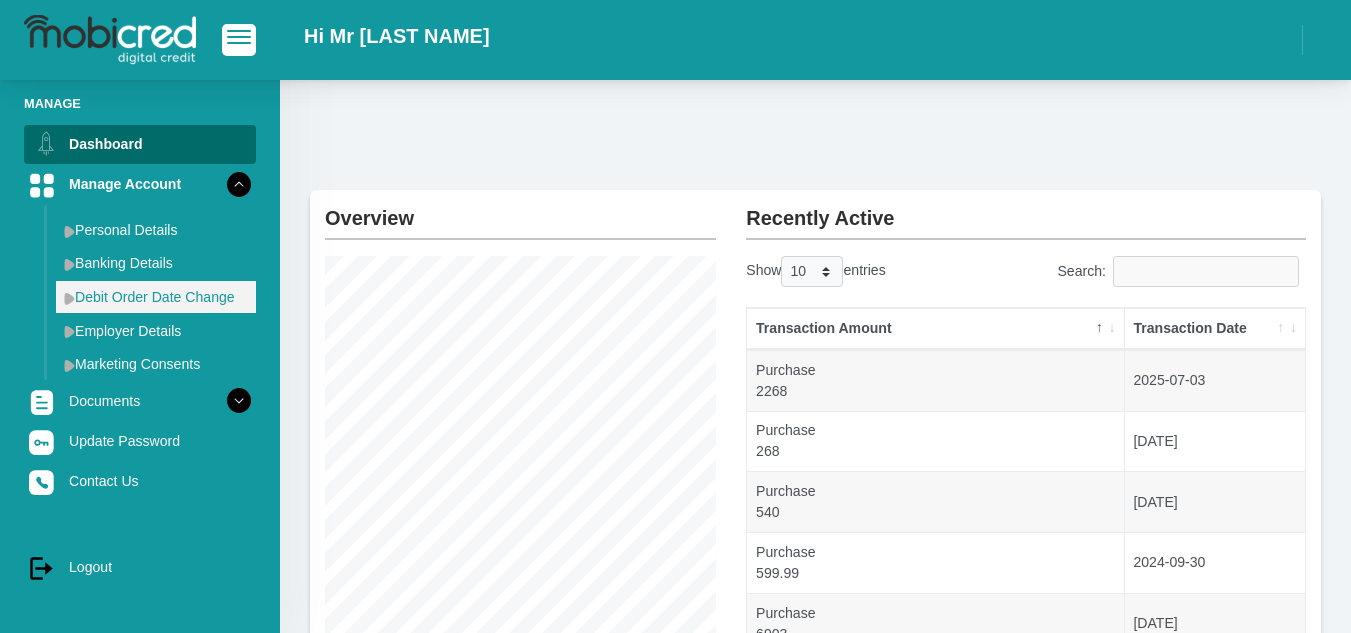 click on "Debit Order Date Change" at bounding box center [156, 297] 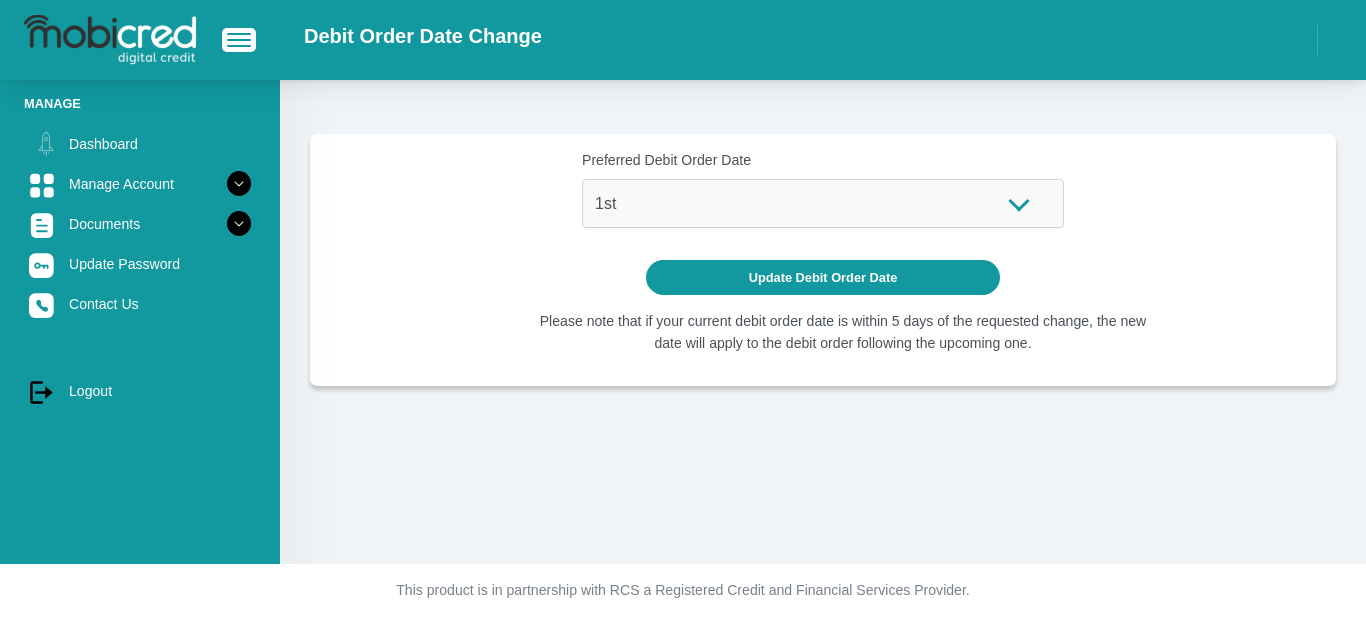 scroll, scrollTop: 0, scrollLeft: 0, axis: both 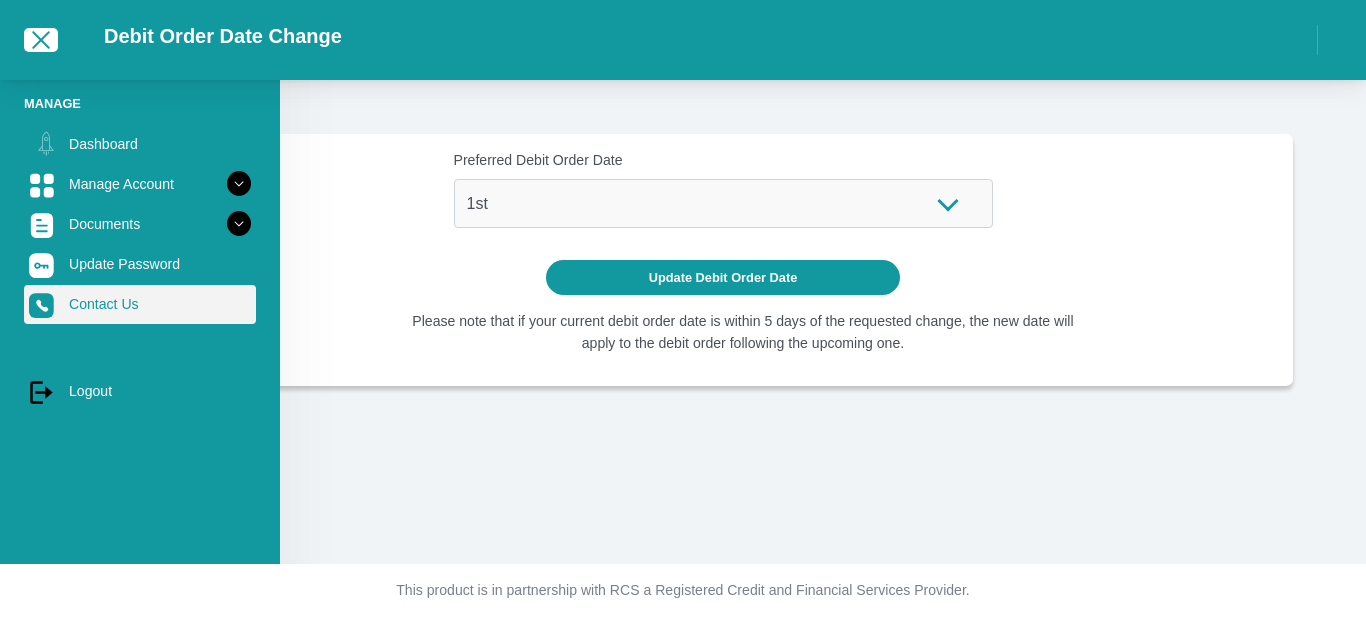click on "Contact Us" at bounding box center [140, 304] 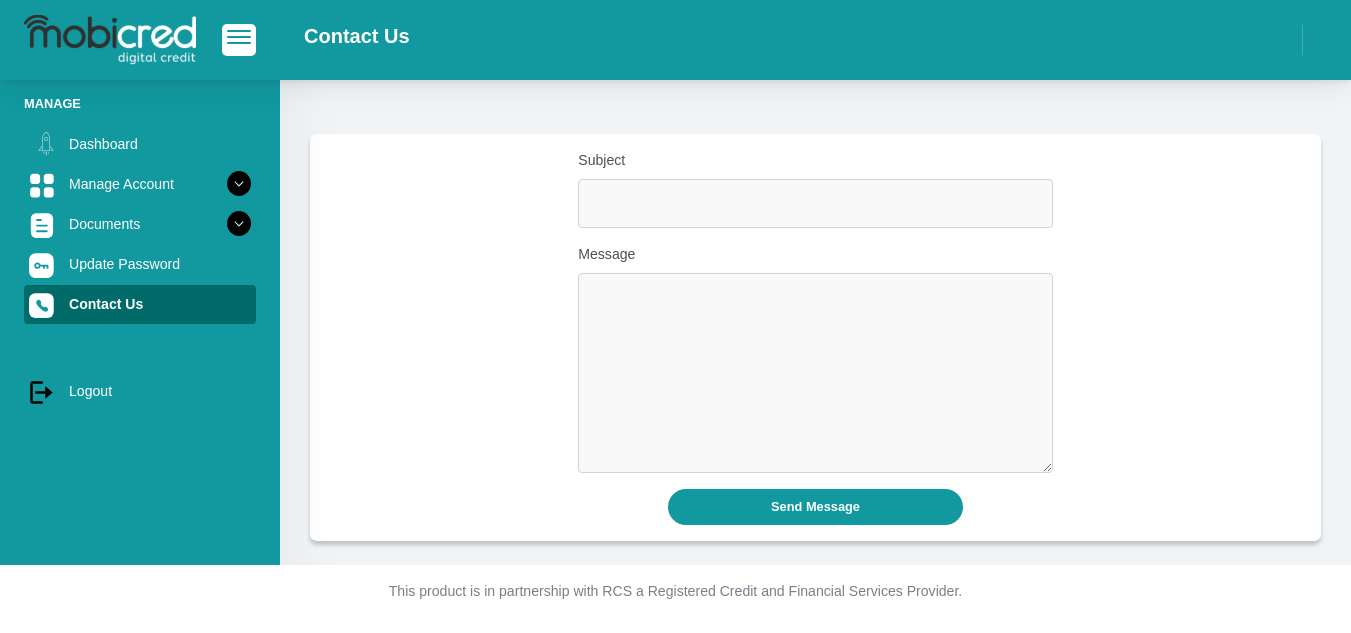 scroll, scrollTop: 1, scrollLeft: 0, axis: vertical 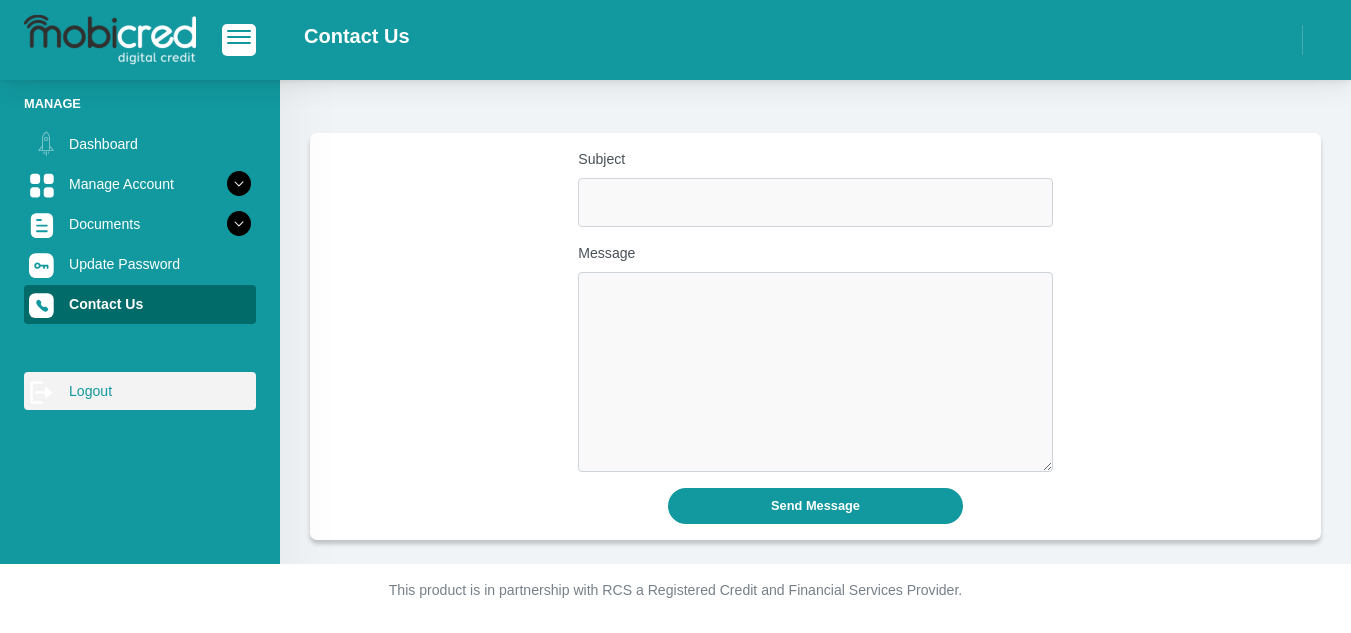 click on "log out
Logout" at bounding box center (140, 391) 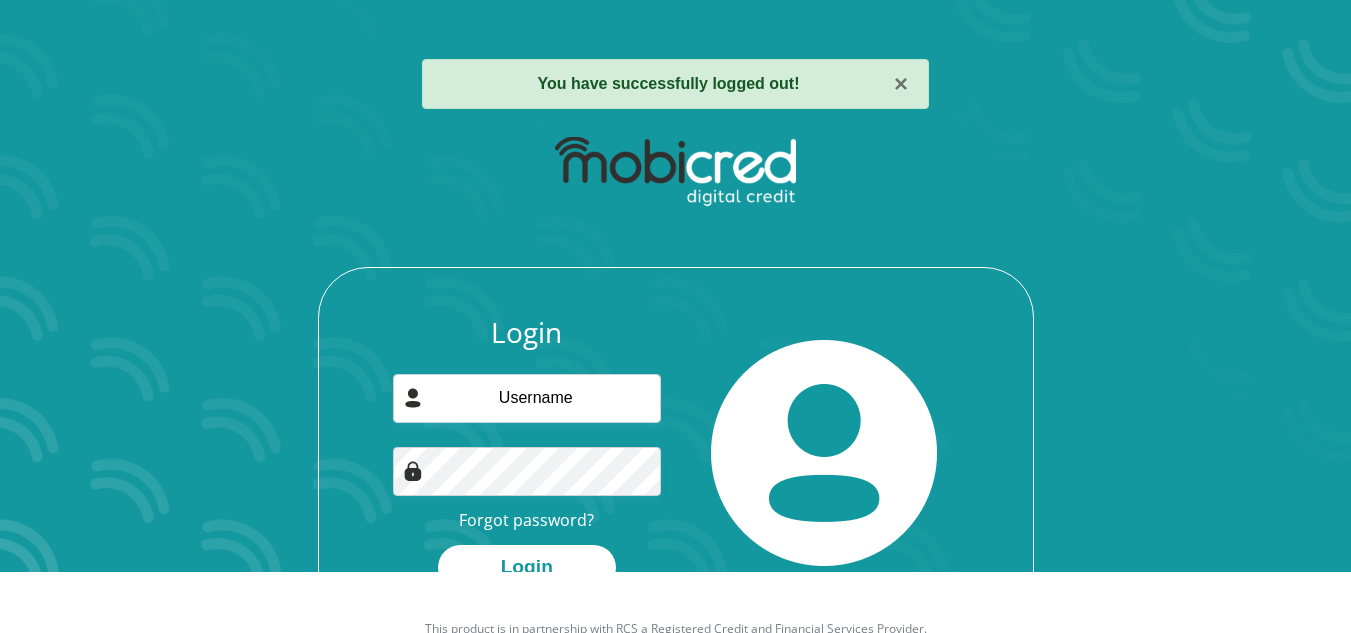 scroll, scrollTop: 114, scrollLeft: 0, axis: vertical 